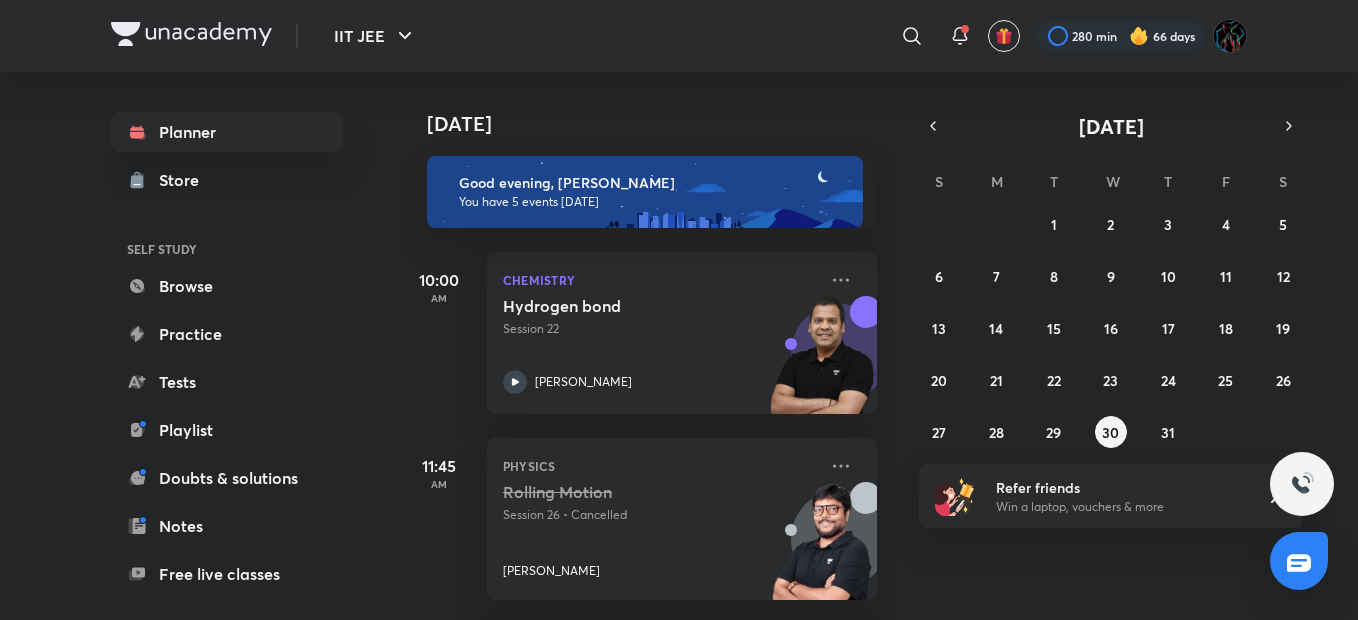 scroll, scrollTop: 0, scrollLeft: 0, axis: both 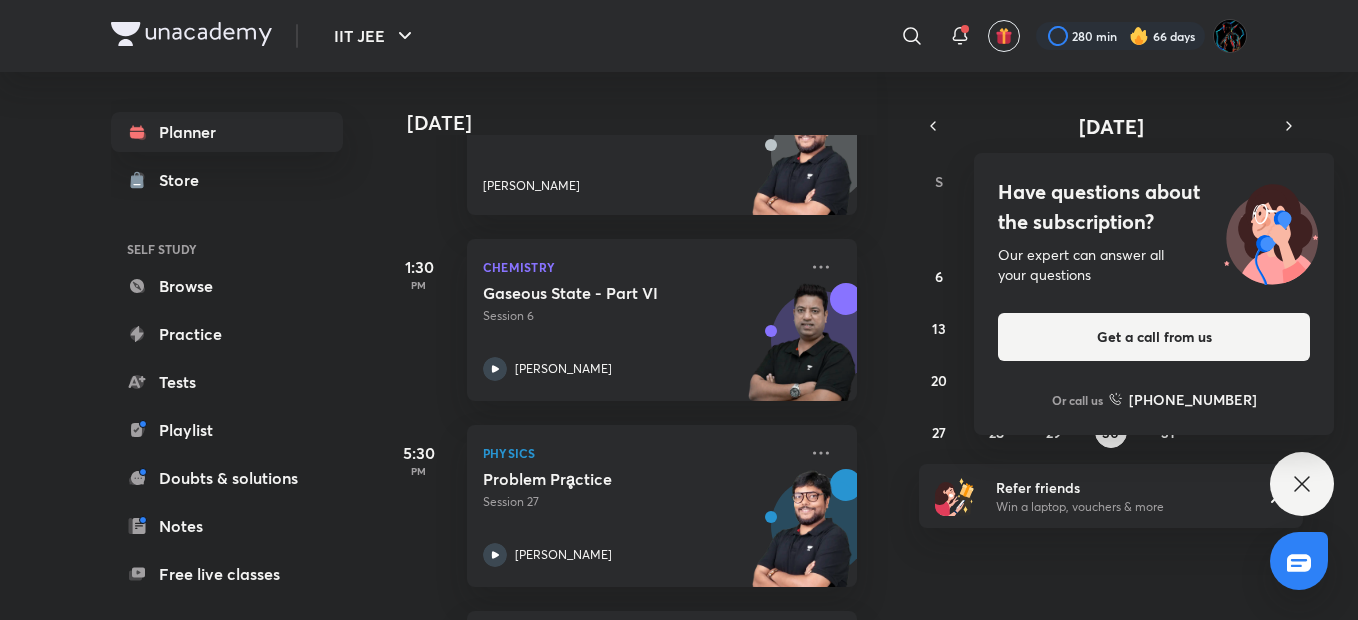 click 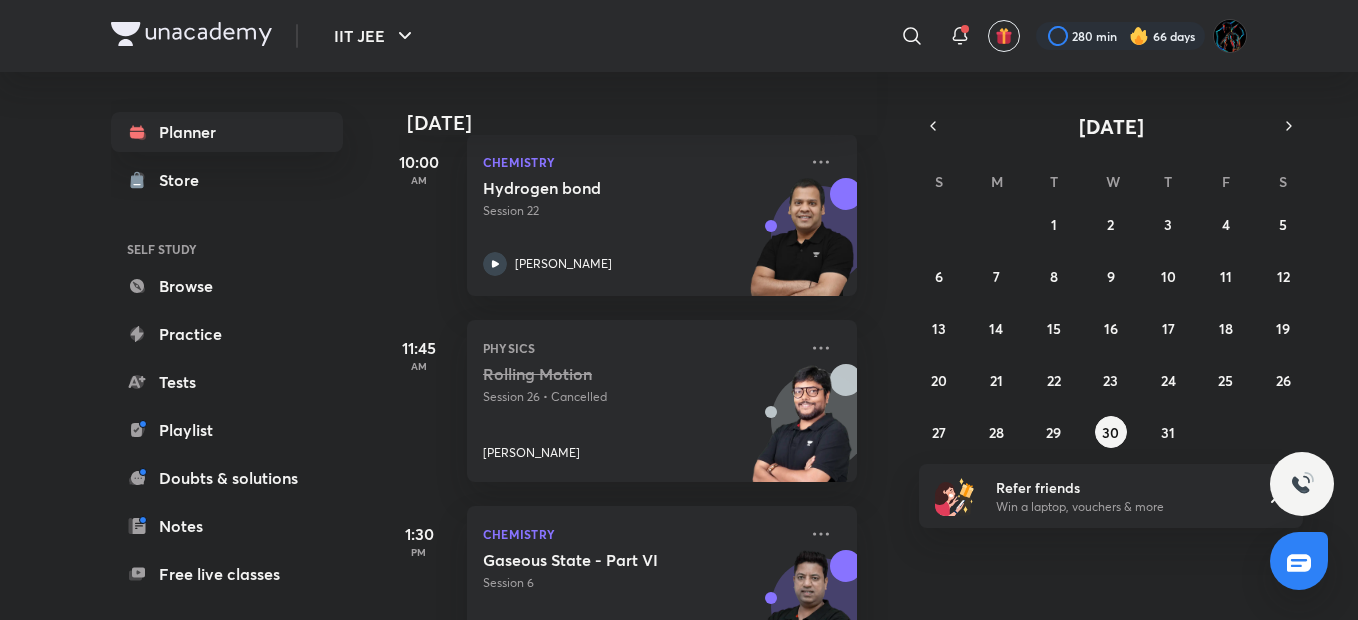 scroll, scrollTop: 0, scrollLeft: 20, axis: horizontal 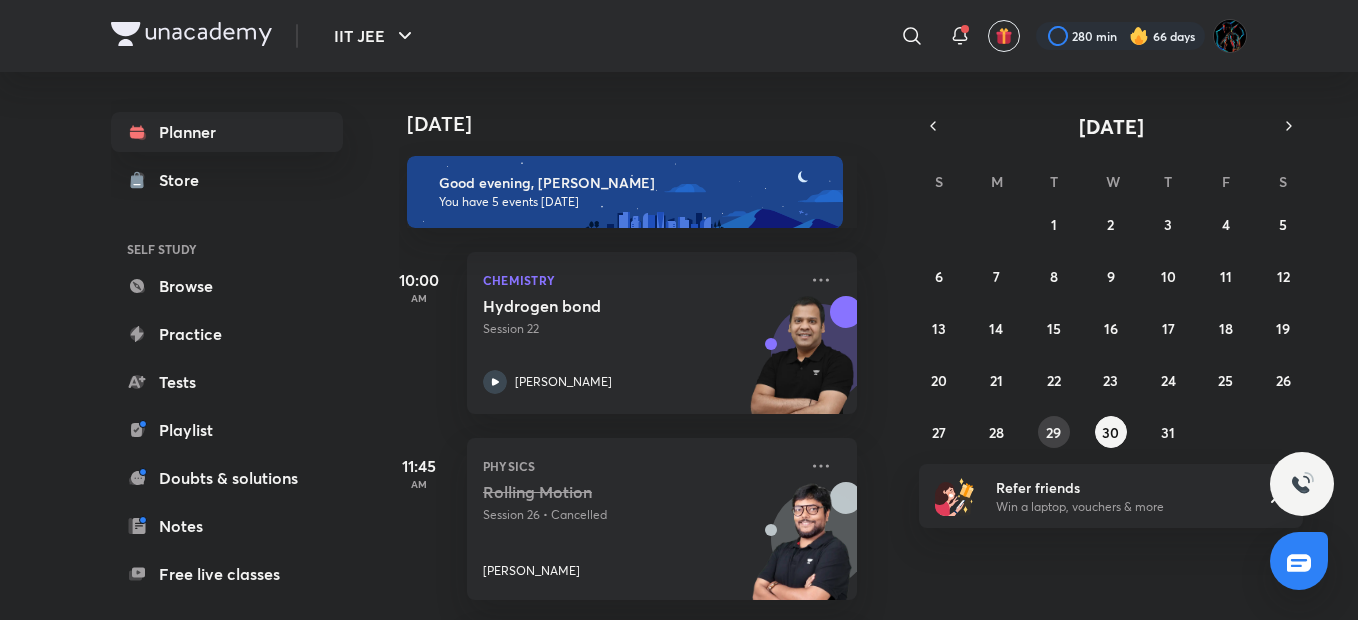click on "29" at bounding box center [1054, 432] 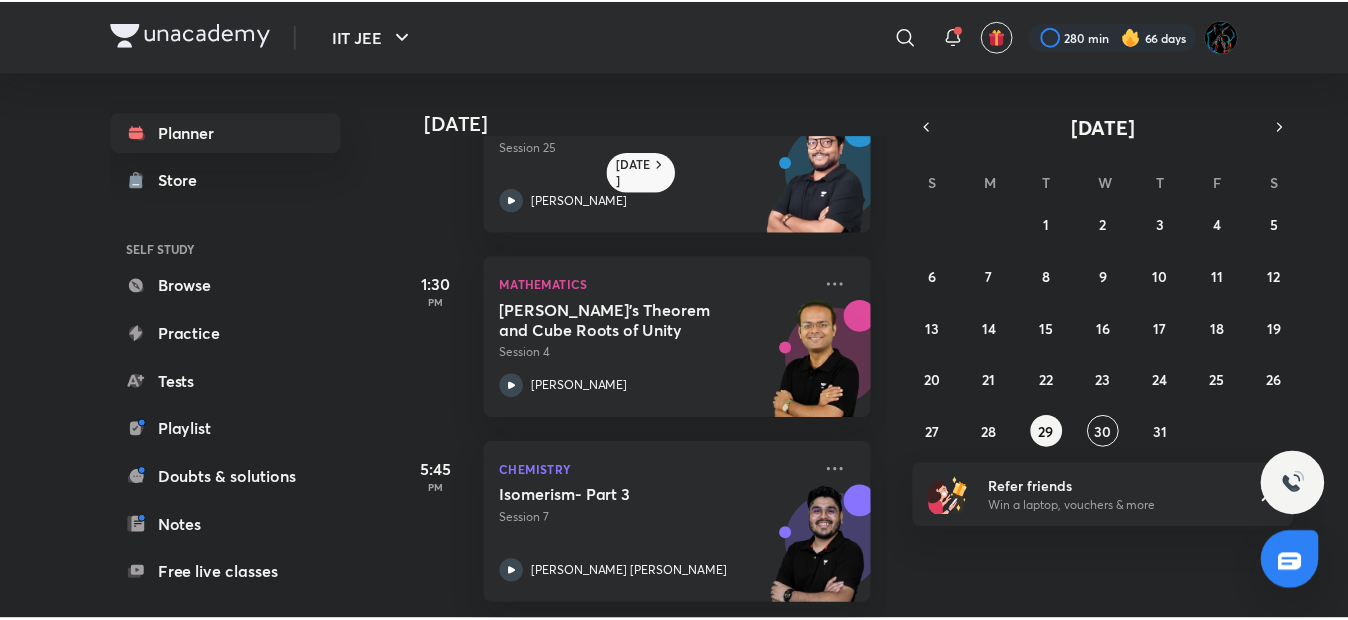 scroll, scrollTop: 477, scrollLeft: 0, axis: vertical 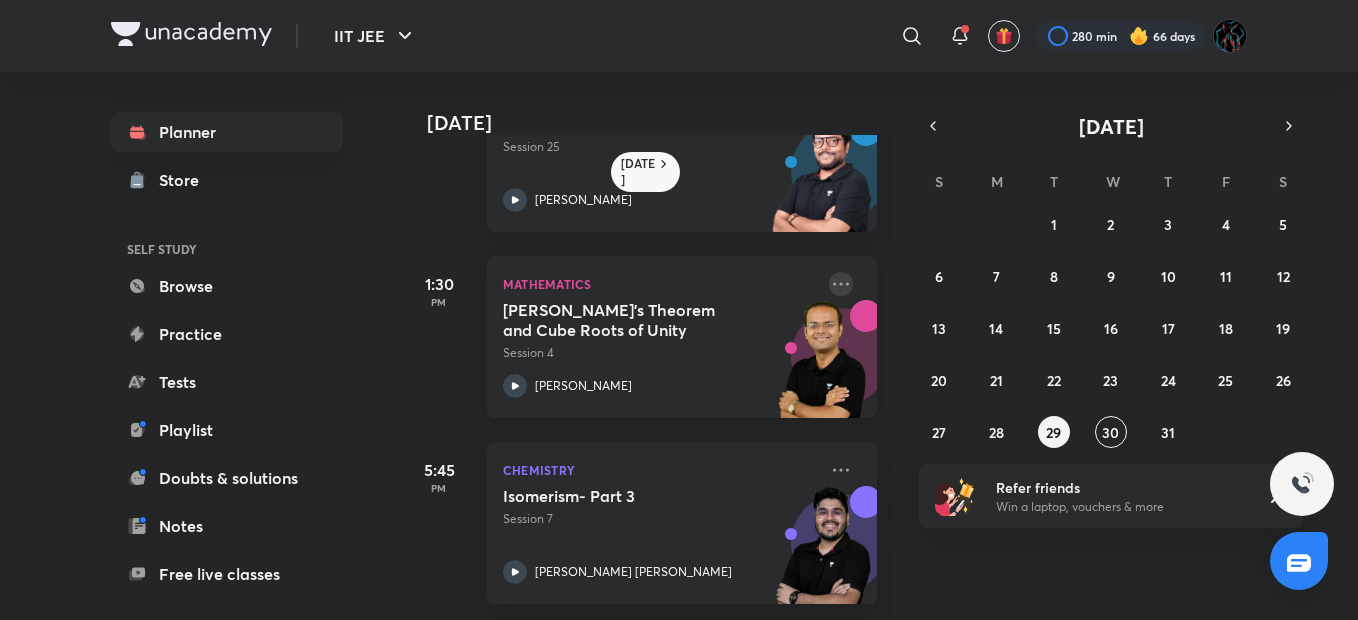 click 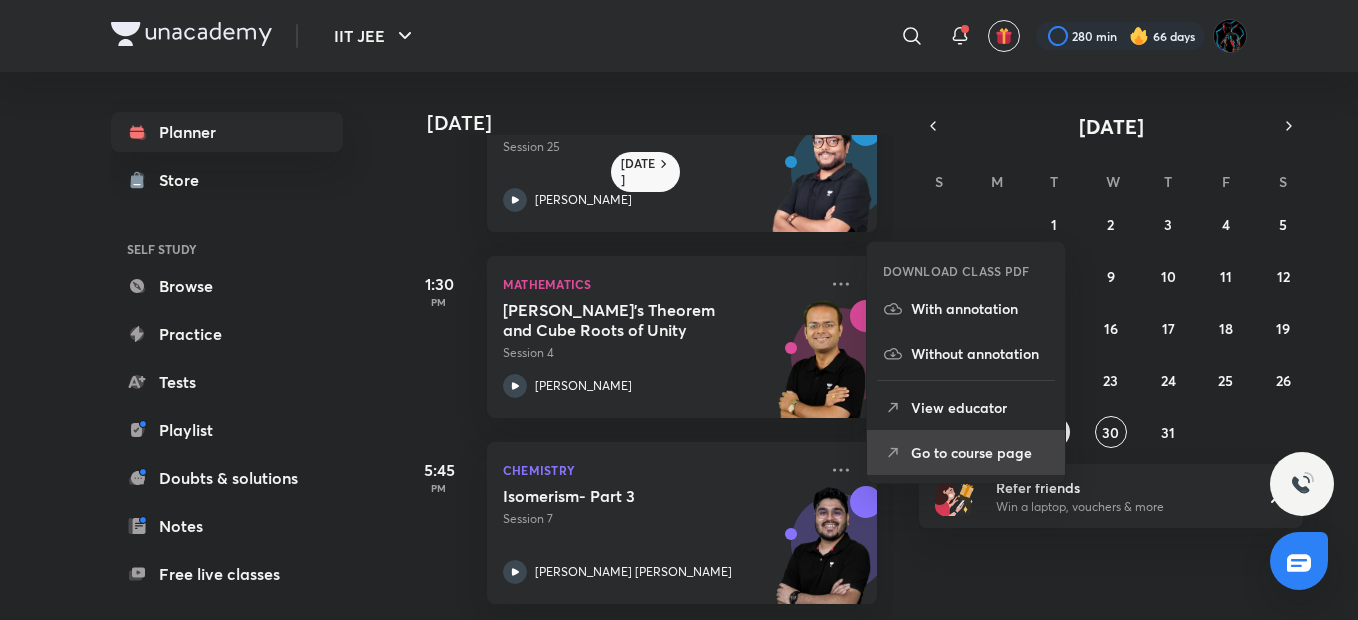 click on "Go to course page" at bounding box center [980, 452] 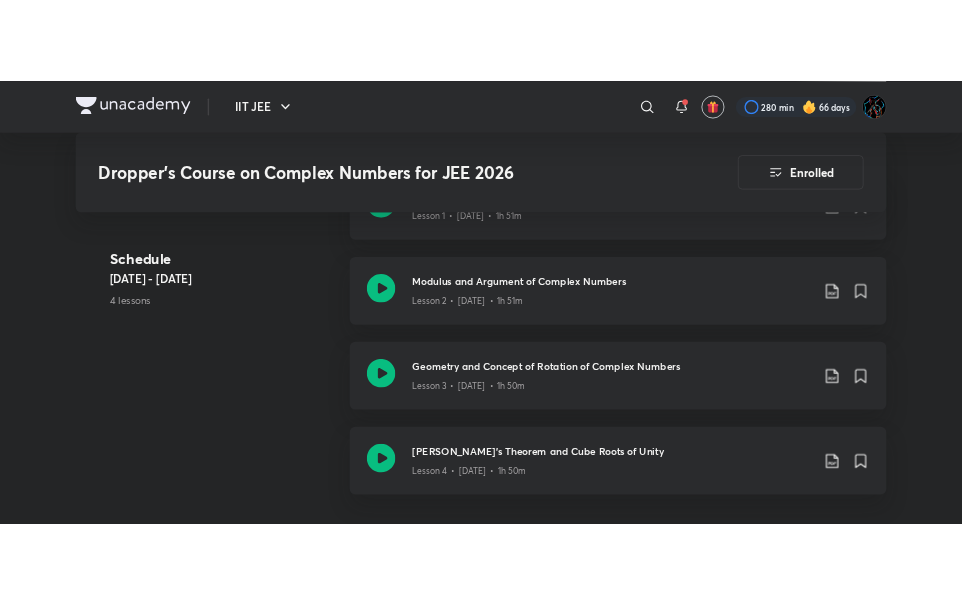 scroll, scrollTop: 1080, scrollLeft: 0, axis: vertical 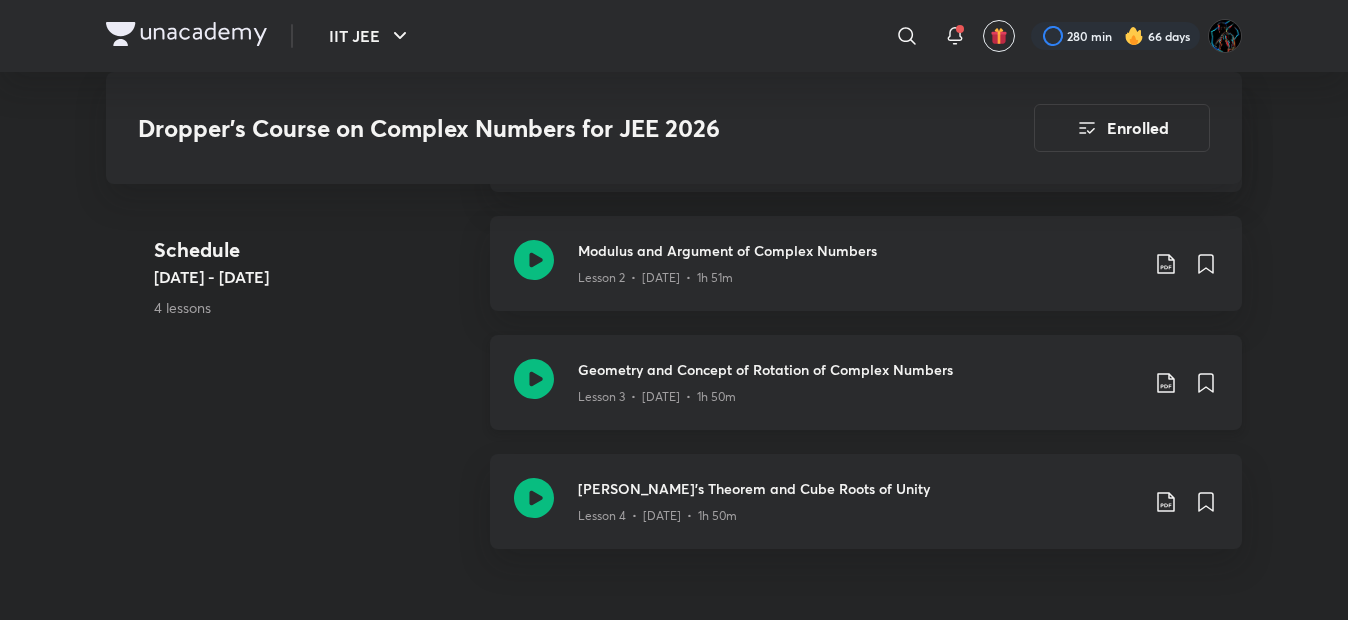 click 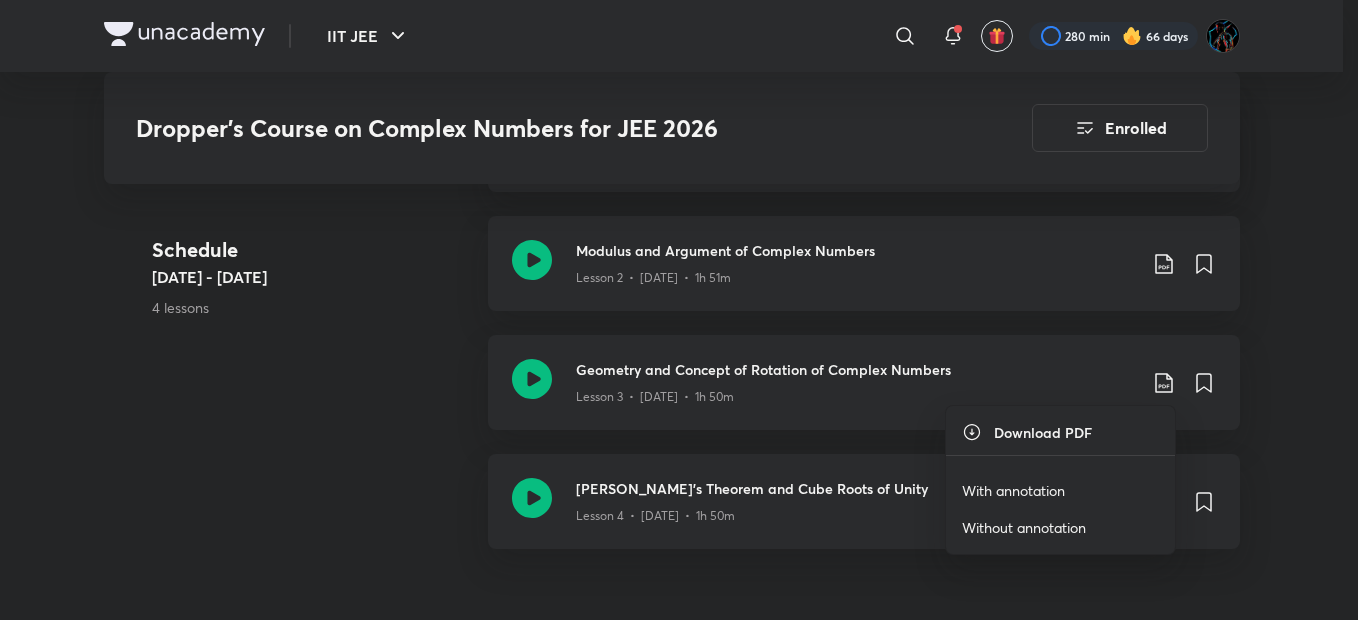 click on "With annotation" at bounding box center [1013, 490] 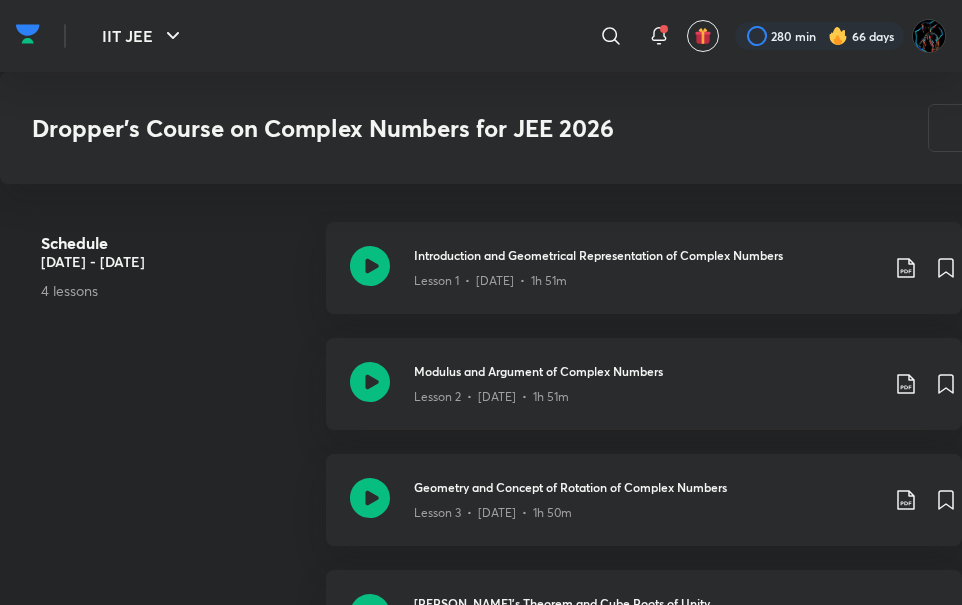 scroll, scrollTop: 933, scrollLeft: 0, axis: vertical 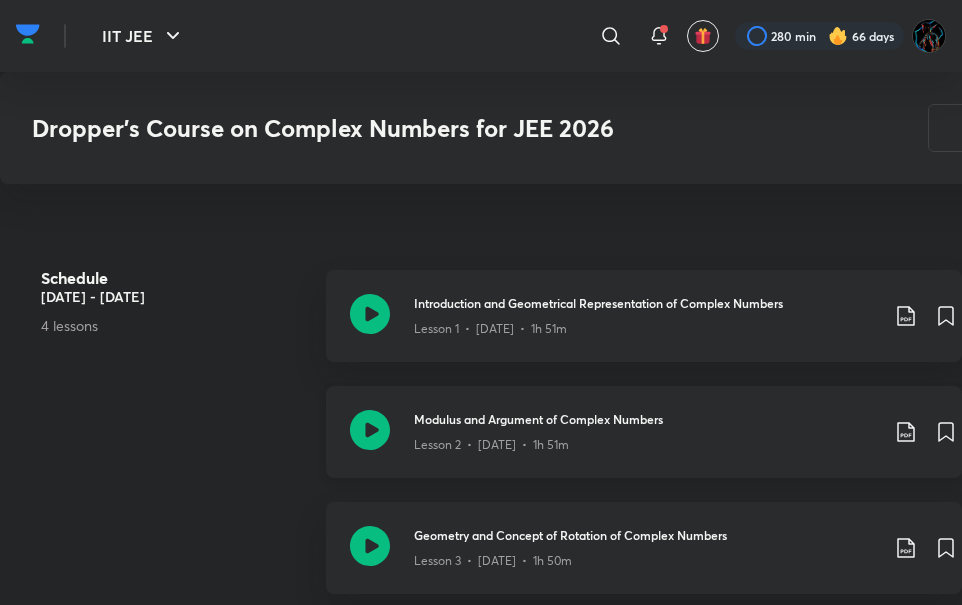 click 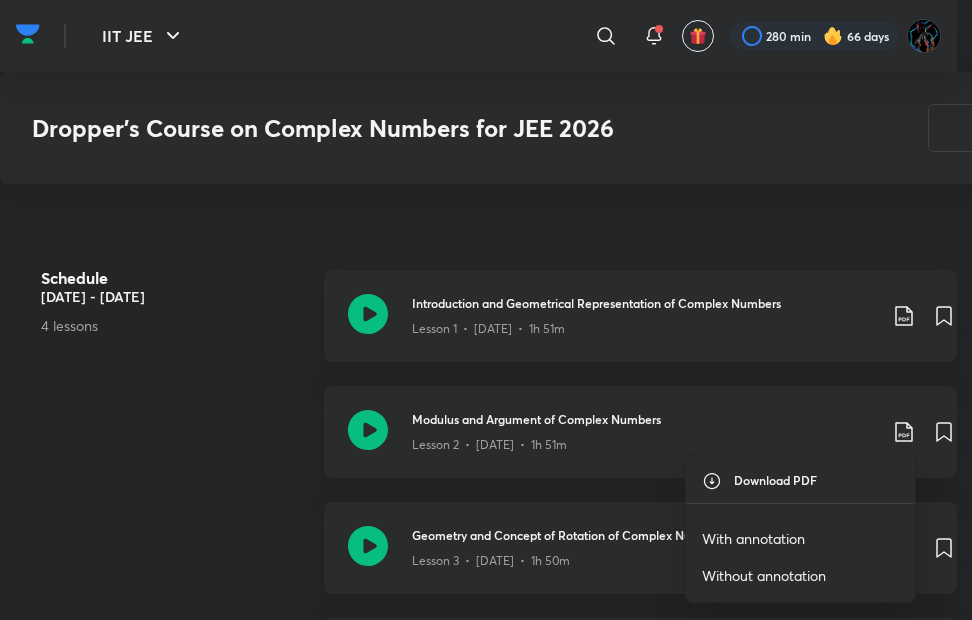click on "With annotation" at bounding box center [753, 538] 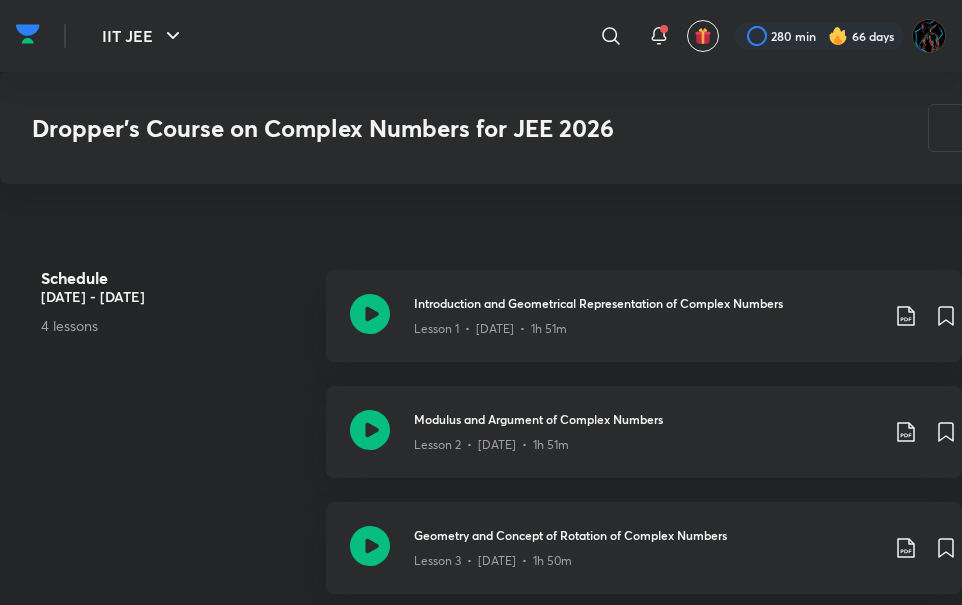 click on "Dropper's Course on Complex Numbers for JEE 2026 Enrolled" at bounding box center (568, 128) 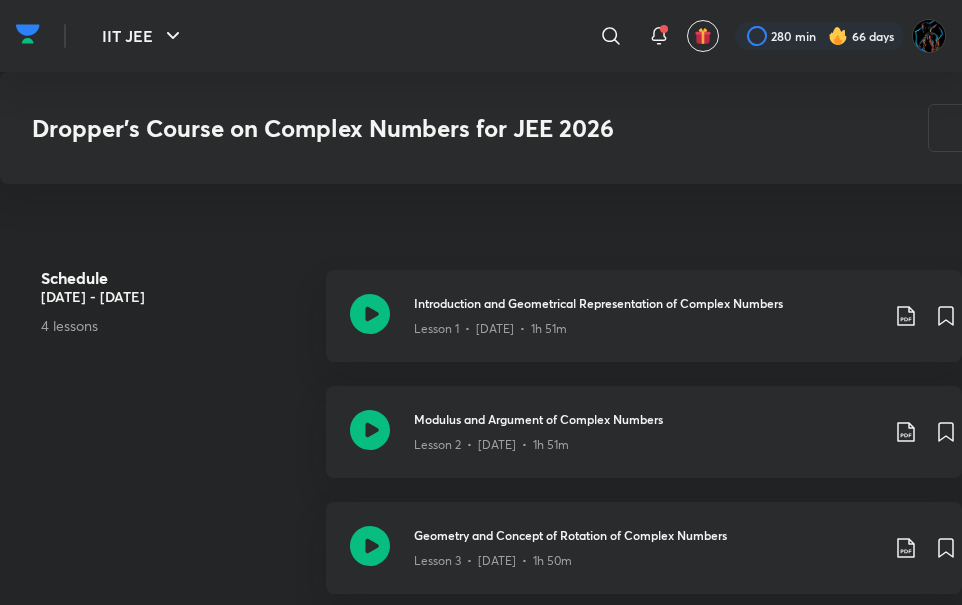 click on "Dropper's Course on Complex Numbers for JEE 2026 Enrolled" at bounding box center [568, 128] 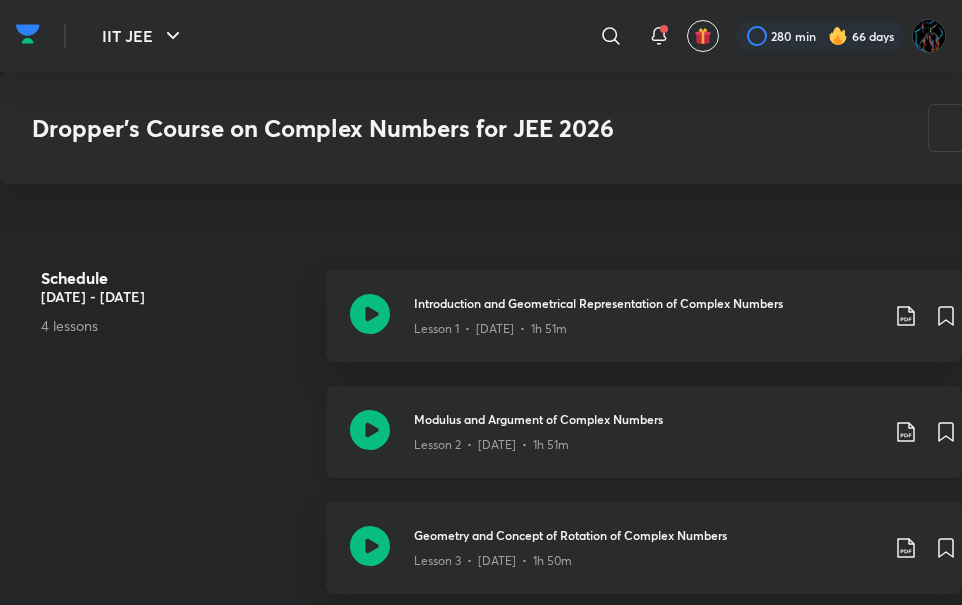 click on "Modulus and Argument of Complex Numbers Lesson 2  •  [DATE]  •  1h 51m" at bounding box center [686, 432] 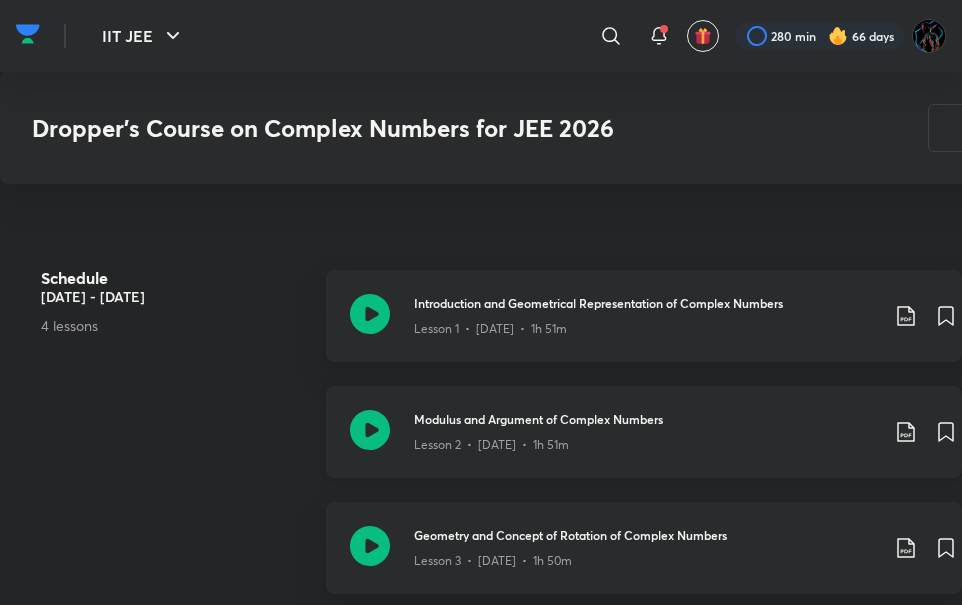 click 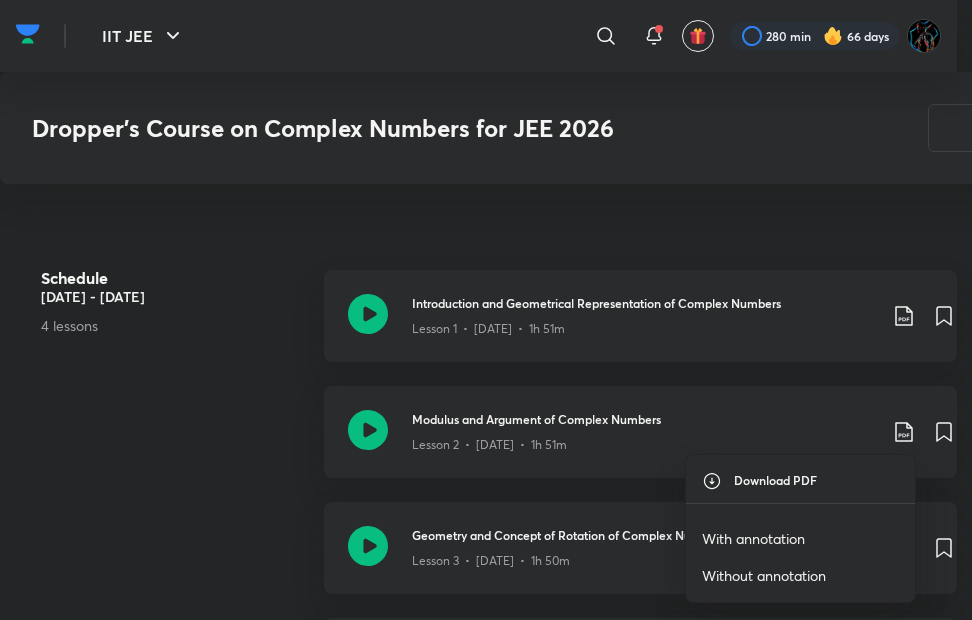 click on "With annotation" at bounding box center [753, 538] 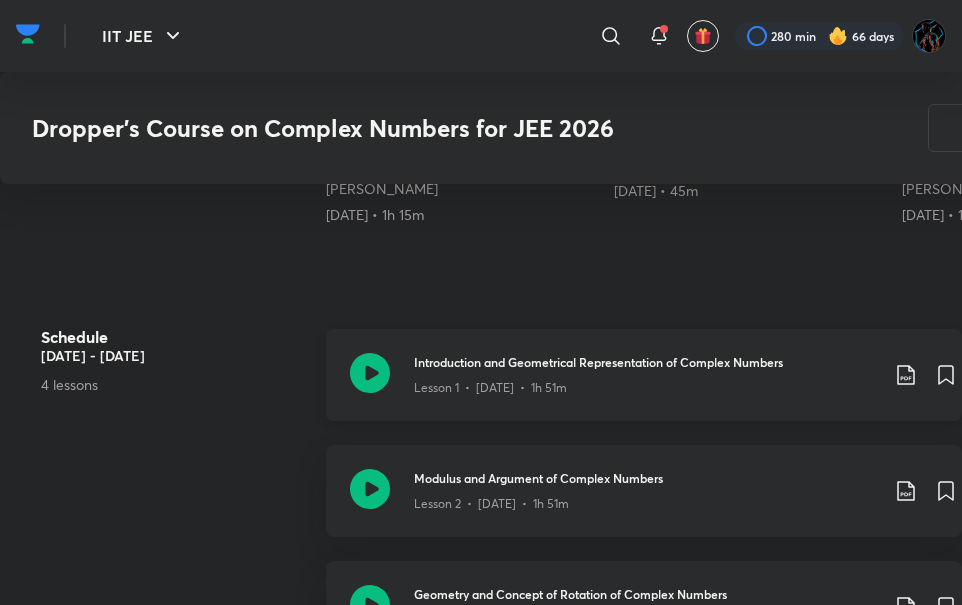 scroll, scrollTop: 847, scrollLeft: 0, axis: vertical 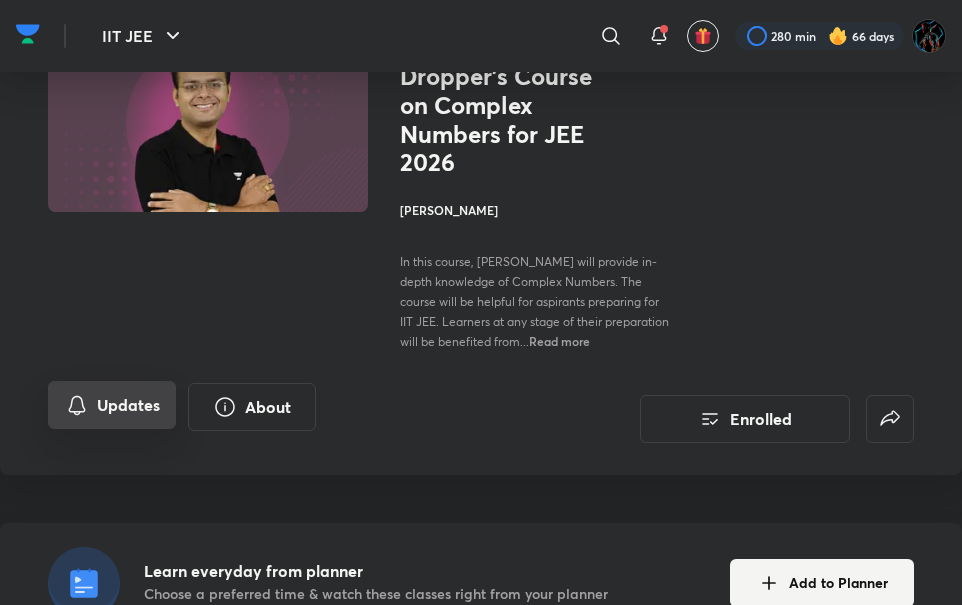 click on "Updates" at bounding box center [112, 405] 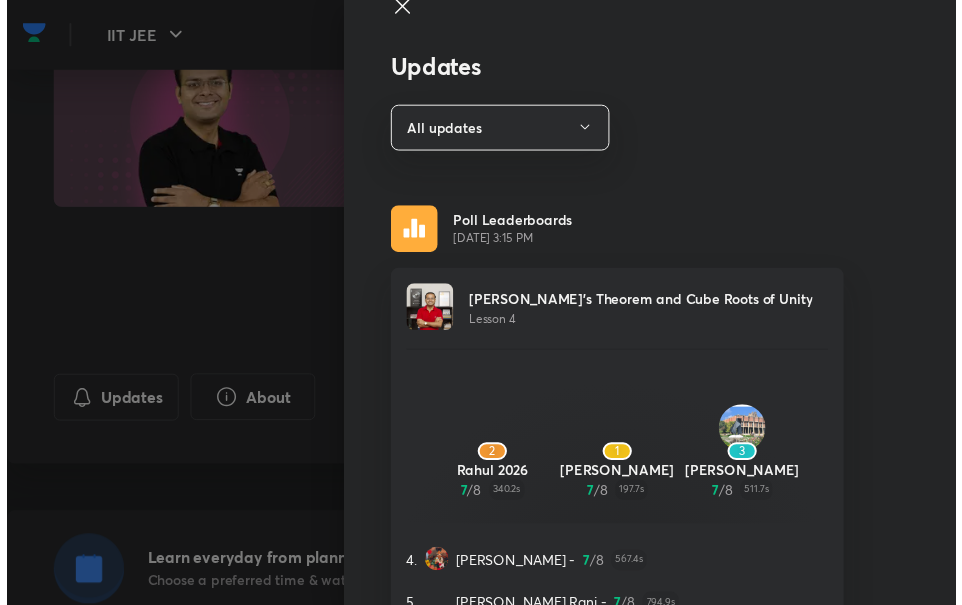 scroll, scrollTop: 0, scrollLeft: 0, axis: both 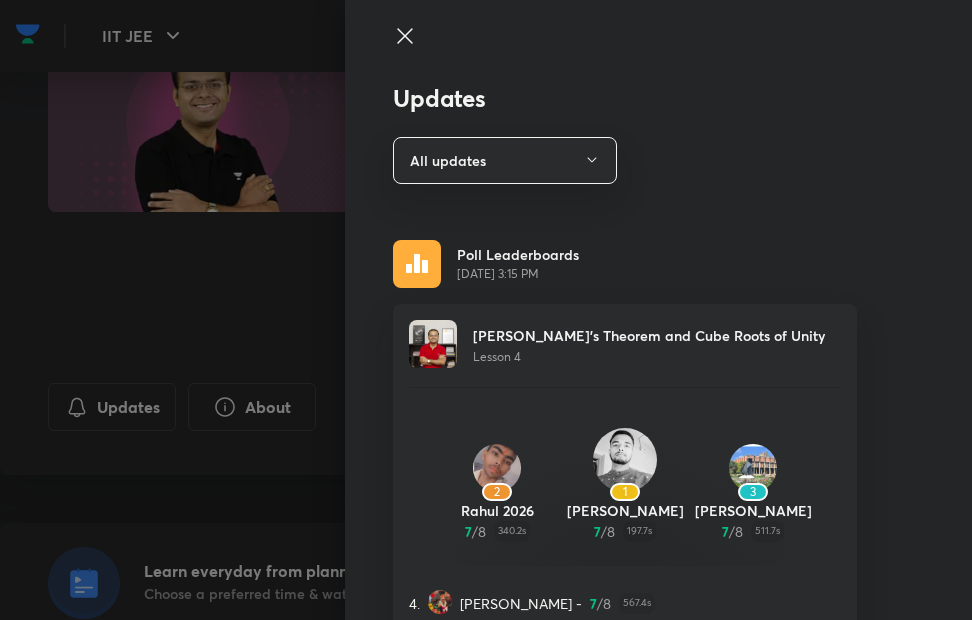 click 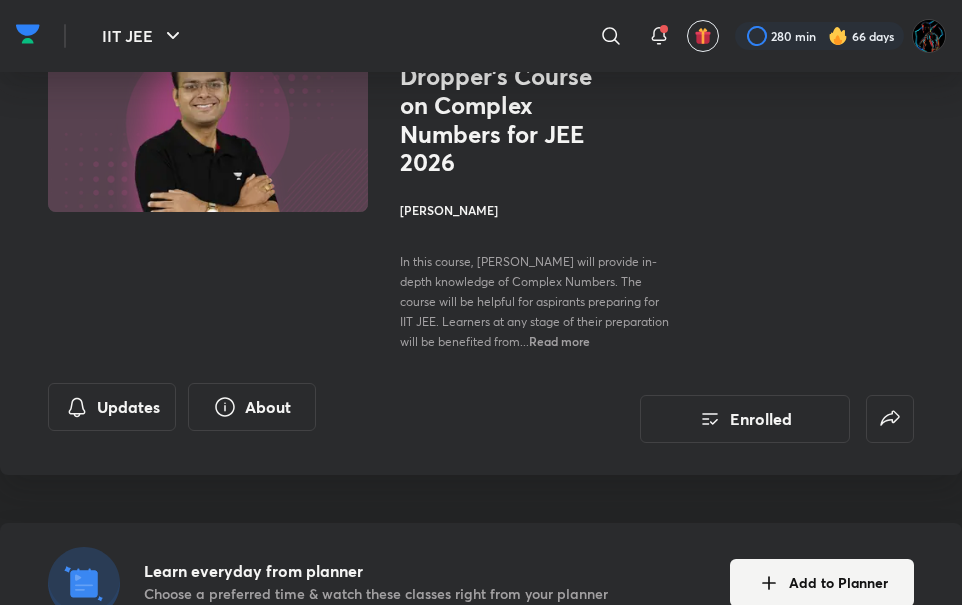 click on "Dropper's Course on Complex Numbers for JEE 2026 [PERSON_NAME] In this course, [PERSON_NAME] will provide in-depth knowledge of Complex Numbers. The course will be helpful for aspirants preparing for IIT JEE. Learners at any stage of their preparation will be benefited from...  Read more" at bounding box center [657, 206] 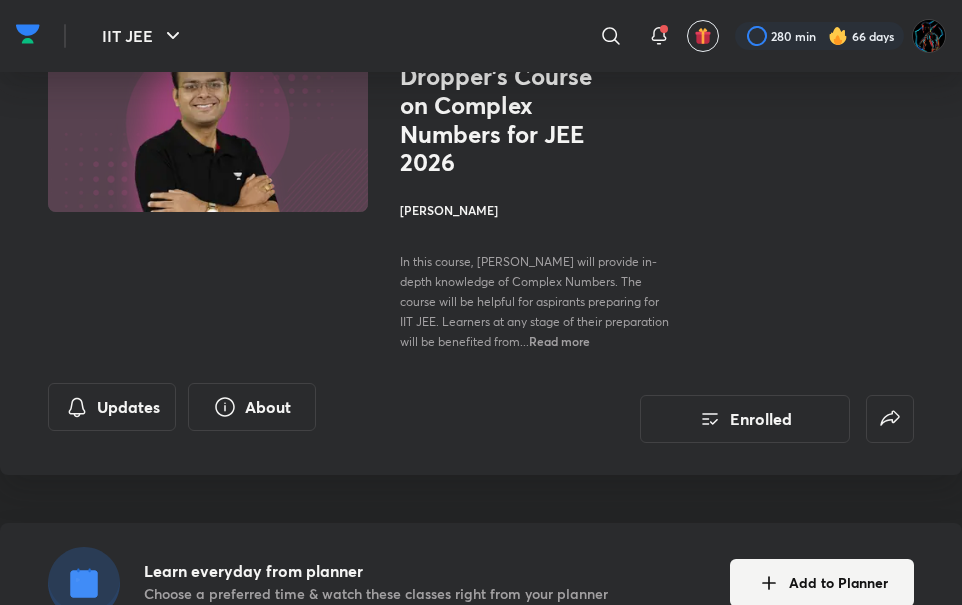 click on "Dropper's Course on Complex Numbers for JEE 2026 [PERSON_NAME] In this course, [PERSON_NAME] will provide in-depth knowledge of Complex Numbers. The course will be helpful for aspirants preparing for IIT JEE. Learners at any stage of their preparation will be benefited from...  Read more" at bounding box center (657, 206) 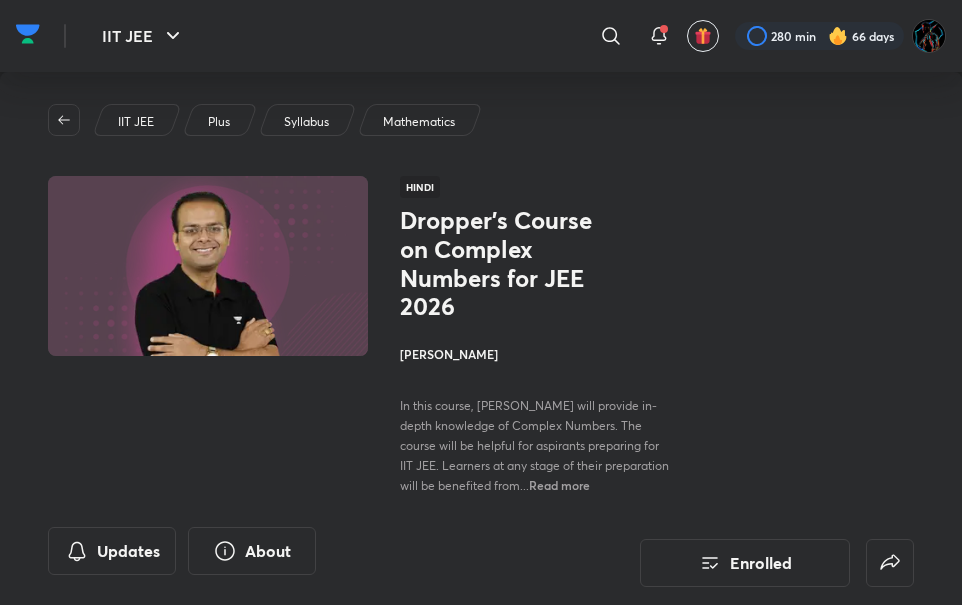 scroll, scrollTop: 0, scrollLeft: 0, axis: both 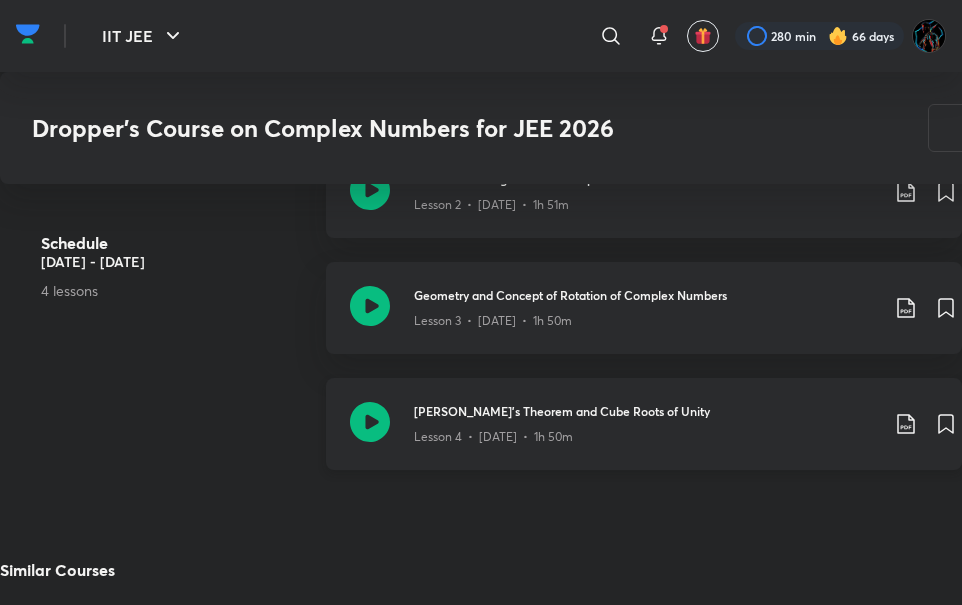 click 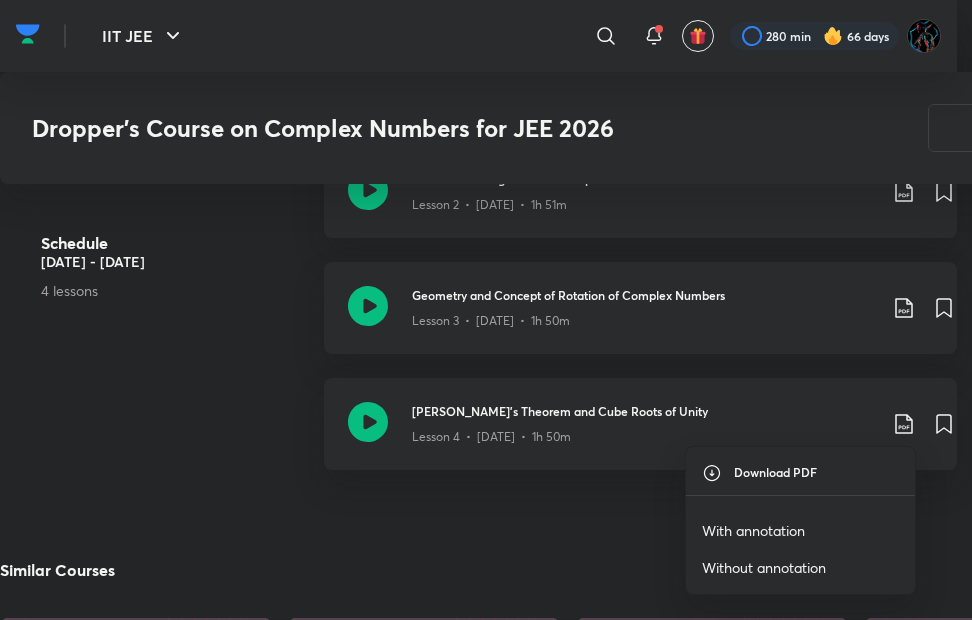 click on "With annotation" at bounding box center (800, 530) 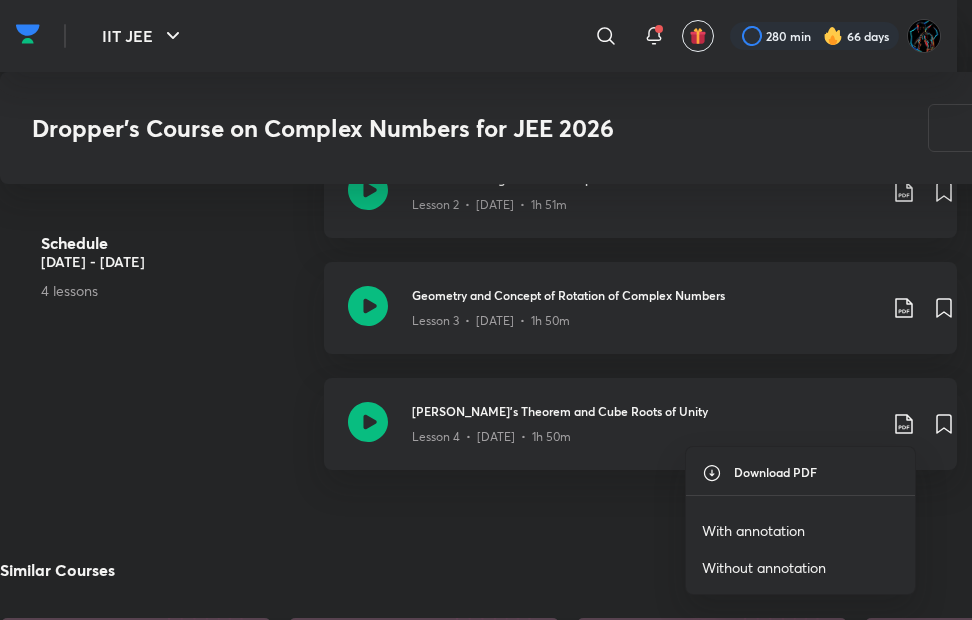 click on "With annotation" at bounding box center (800, 530) 